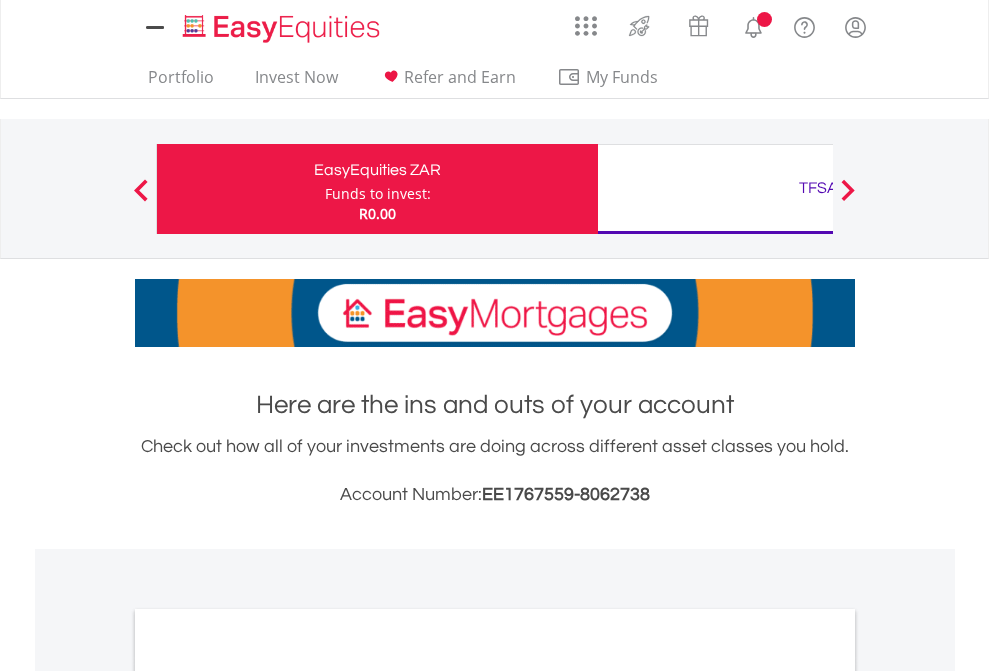 scroll, scrollTop: 0, scrollLeft: 0, axis: both 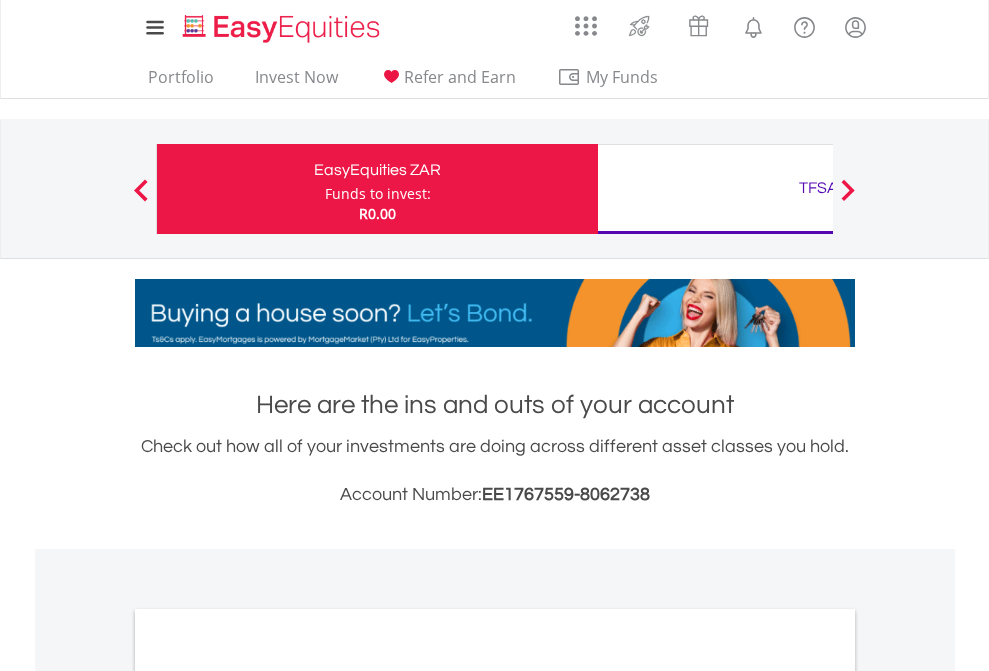 click on "Funds to invest:" at bounding box center [378, 194] 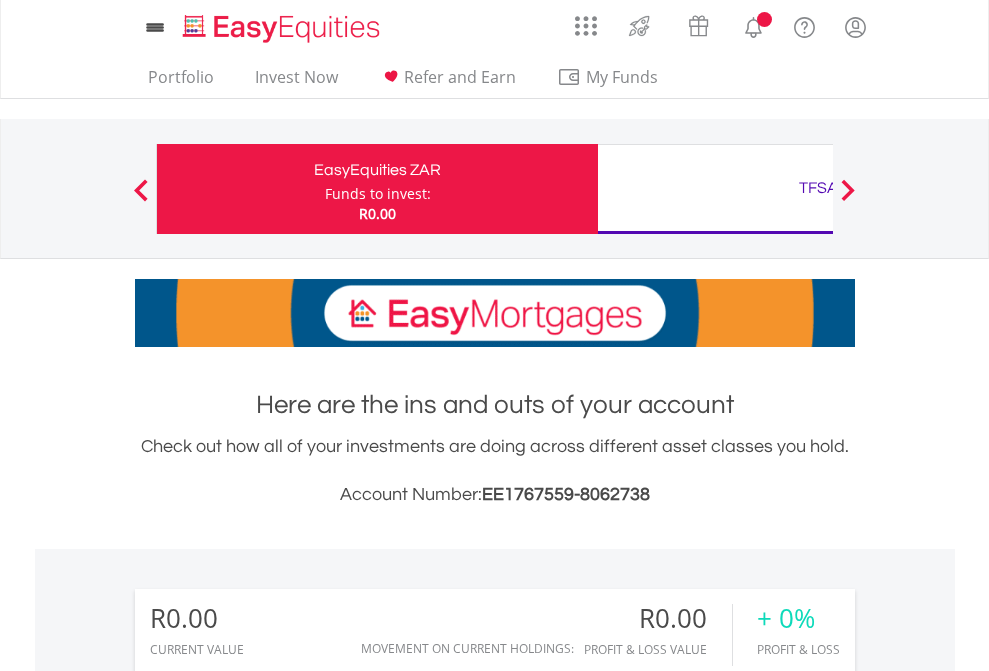scroll, scrollTop: 0, scrollLeft: 0, axis: both 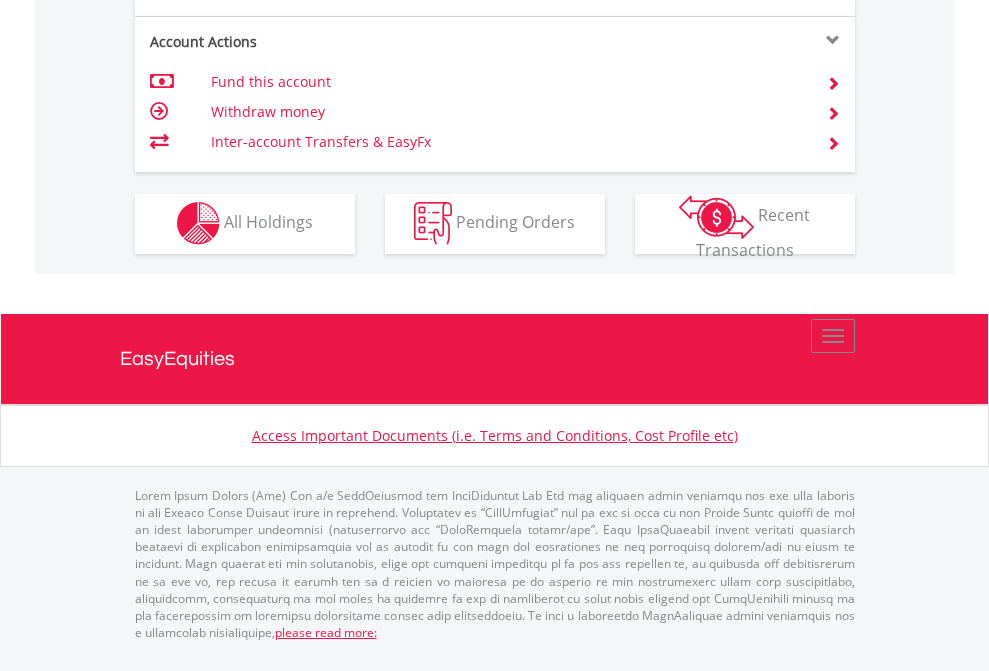 click on "Investment types" at bounding box center (706, -353) 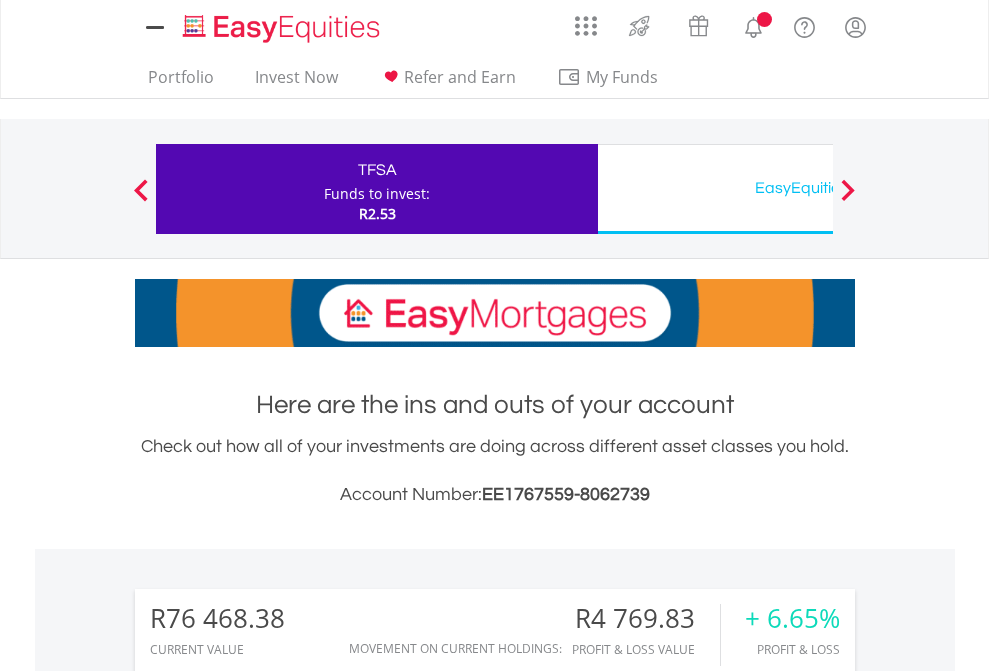 scroll, scrollTop: 0, scrollLeft: 0, axis: both 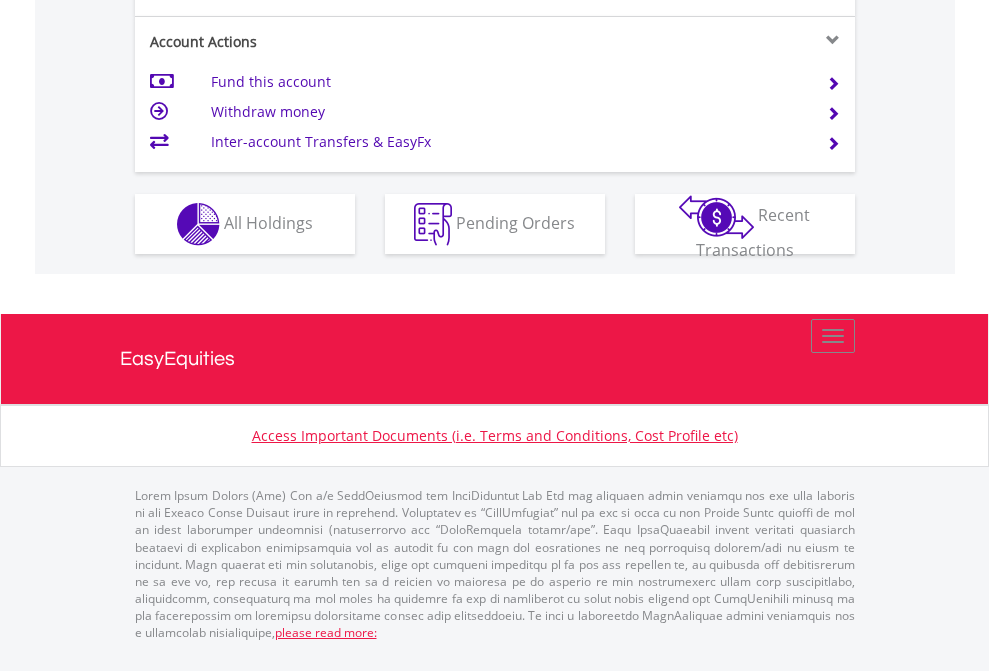 click on "Investment types" at bounding box center [706, -337] 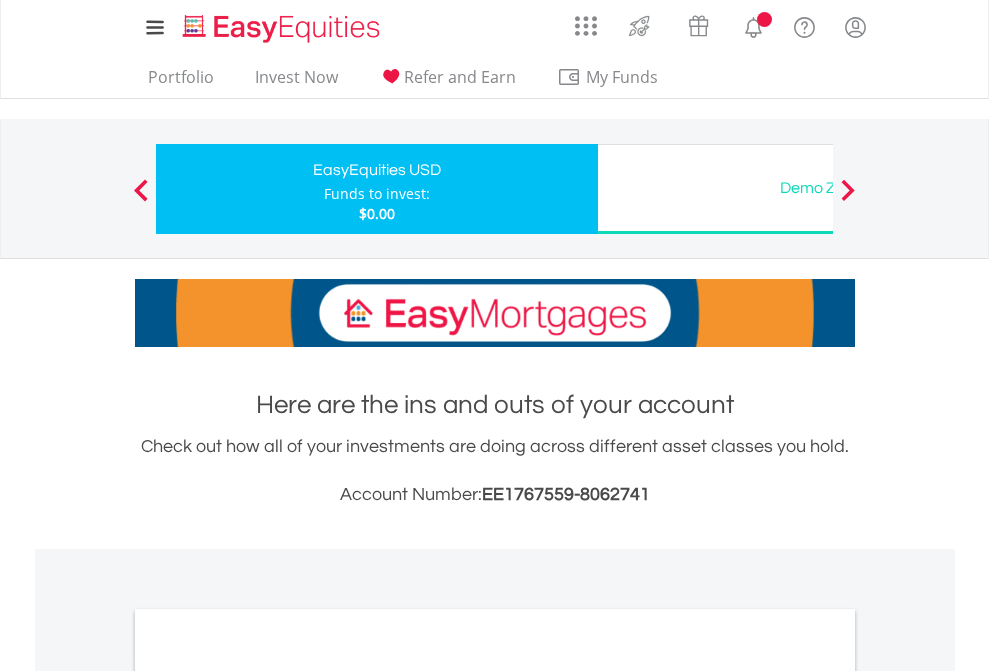 scroll, scrollTop: 0, scrollLeft: 0, axis: both 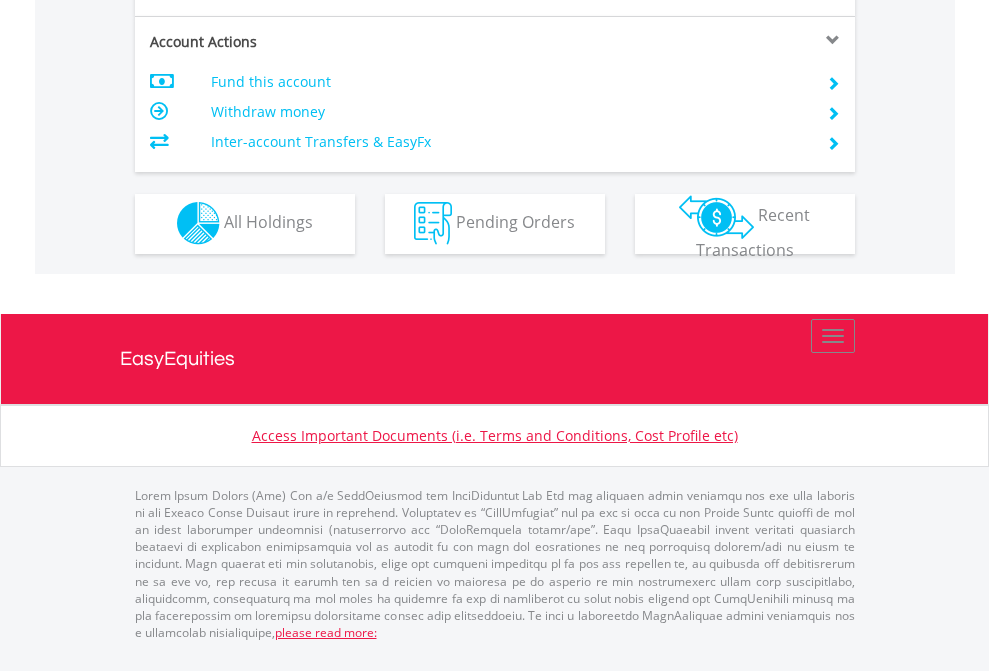 click on "Investment types" at bounding box center (706, -353) 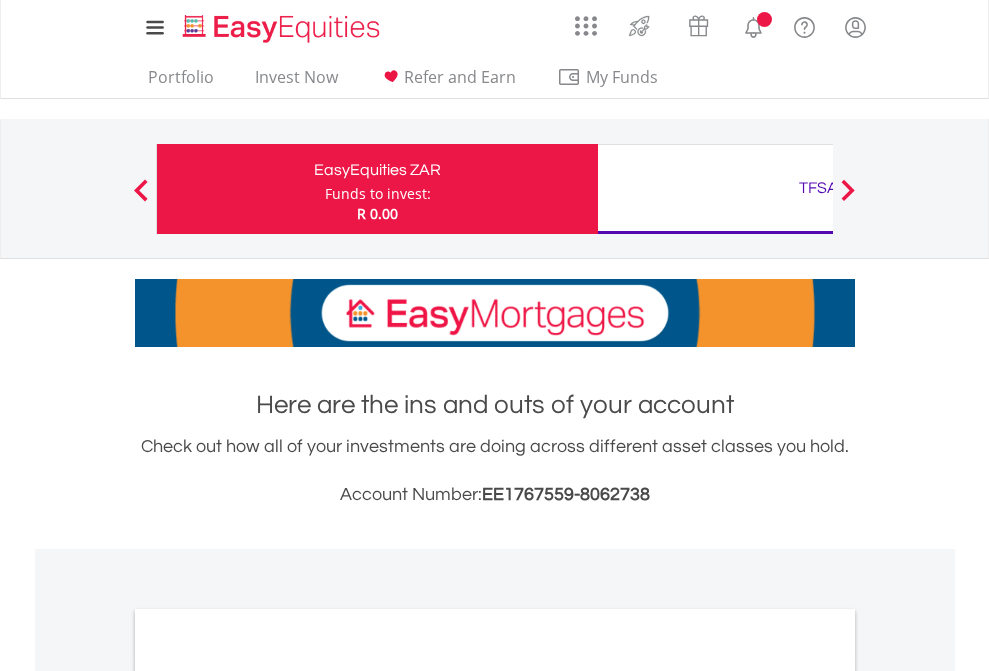 scroll, scrollTop: 0, scrollLeft: 0, axis: both 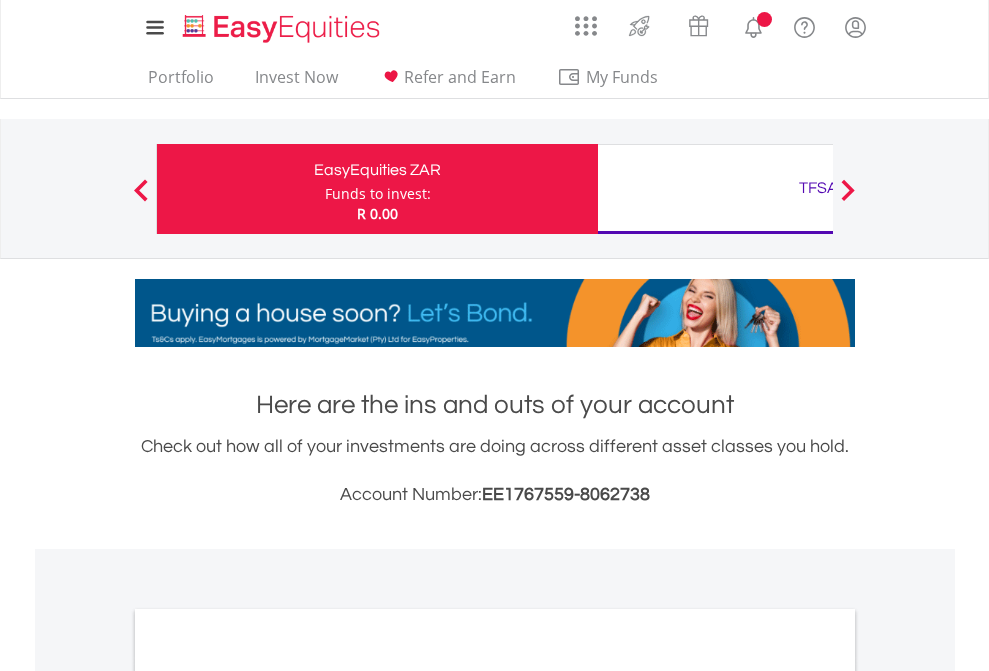 click on "All Holdings" at bounding box center (268, 1096) 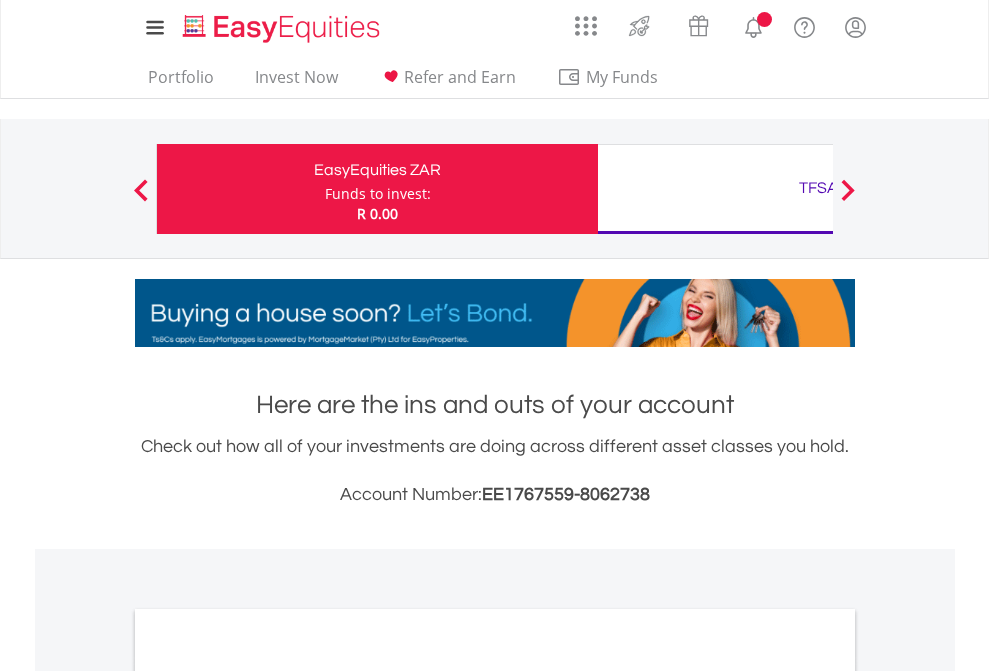 scroll, scrollTop: 1202, scrollLeft: 0, axis: vertical 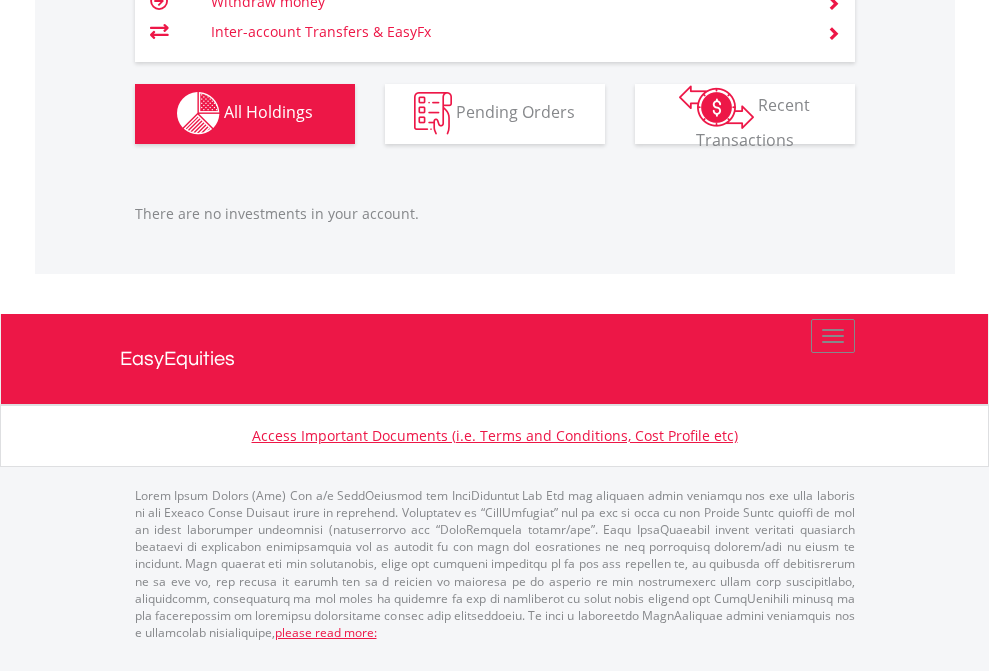 click on "TFSA" at bounding box center [818, -1142] 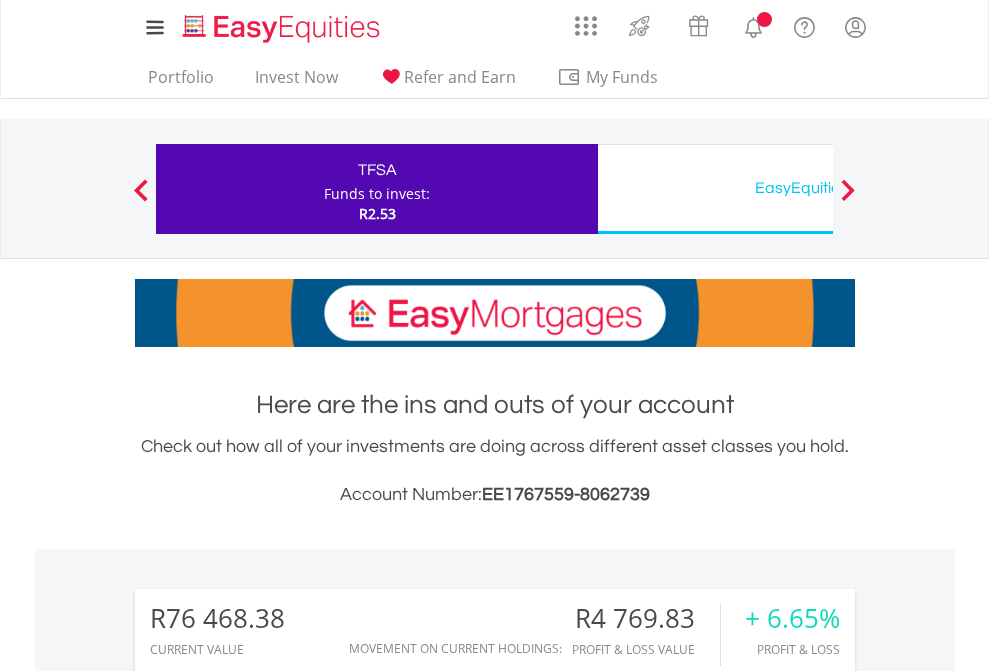 scroll, scrollTop: 0, scrollLeft: 0, axis: both 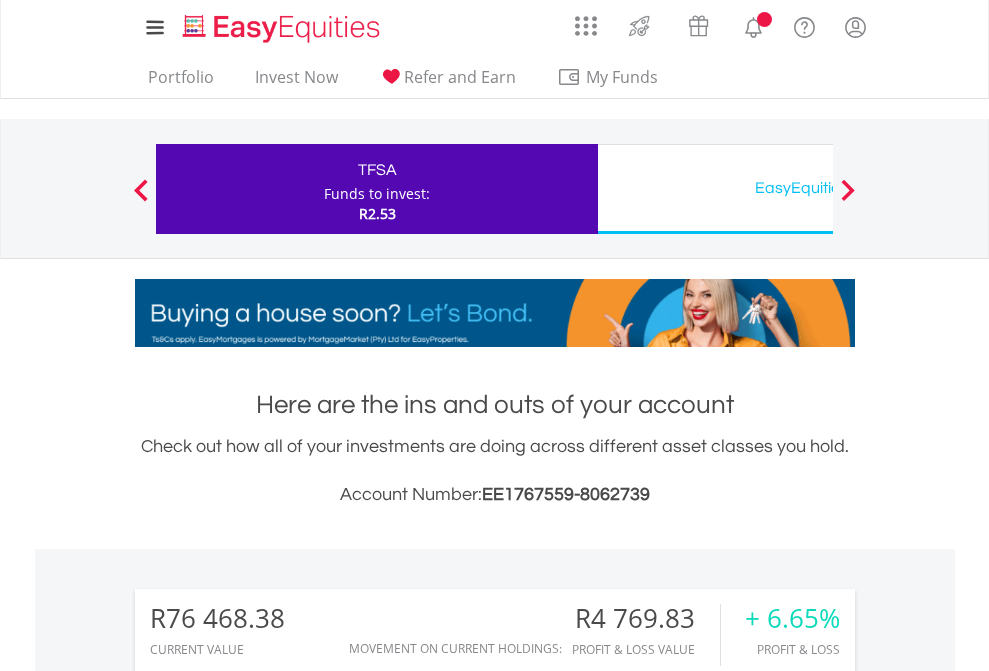 click on "All Holdings" at bounding box center [268, 1466] 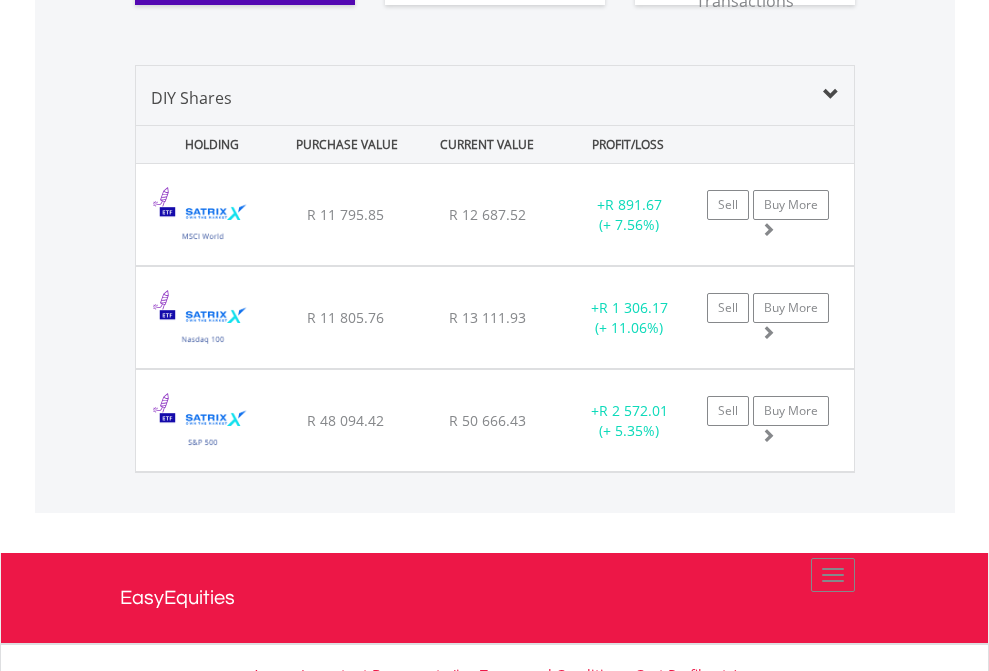 scroll, scrollTop: 2224, scrollLeft: 0, axis: vertical 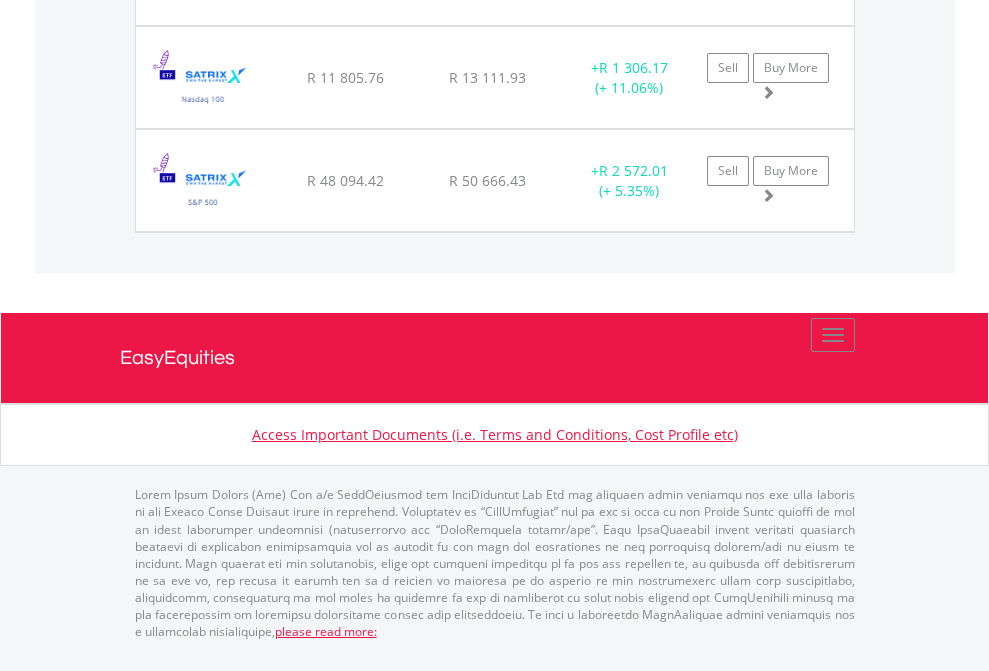 click on "EasyEquities USD" at bounding box center (818, -1545) 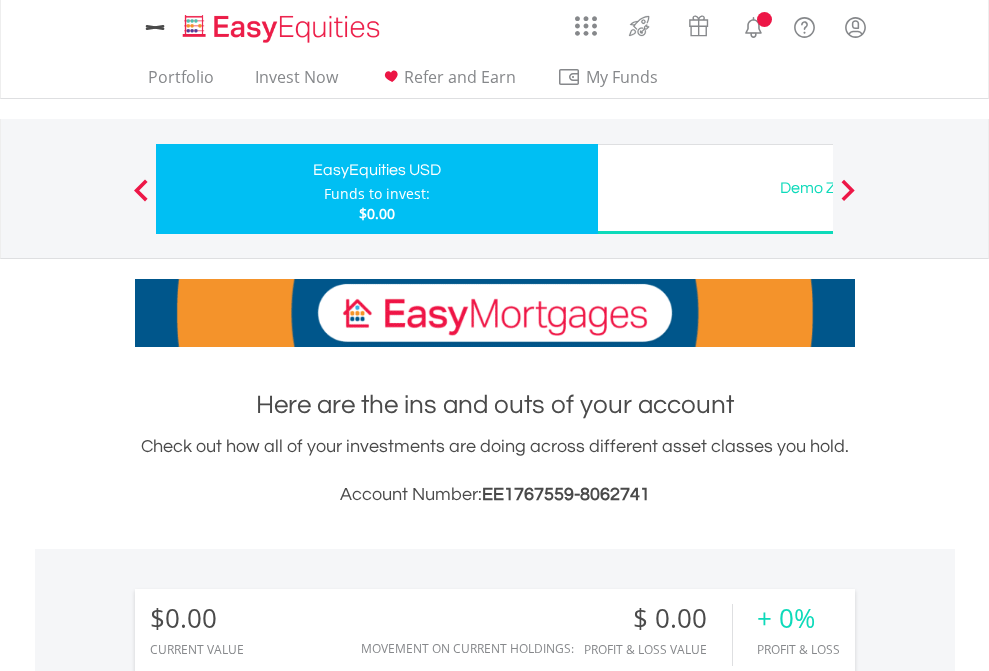 scroll, scrollTop: 0, scrollLeft: 0, axis: both 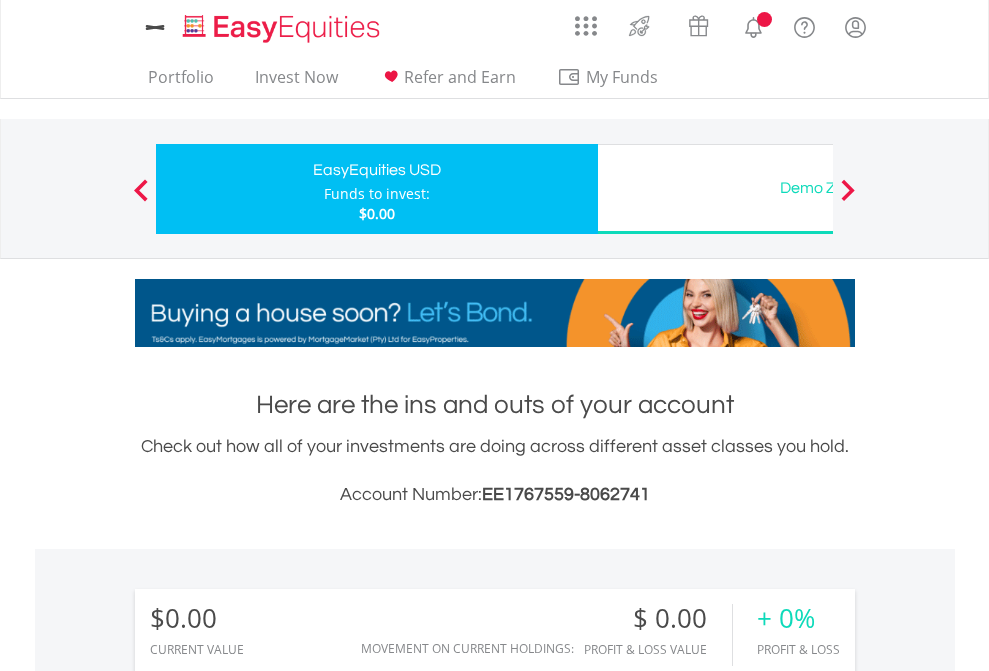 click on "All Holdings" at bounding box center [268, 1442] 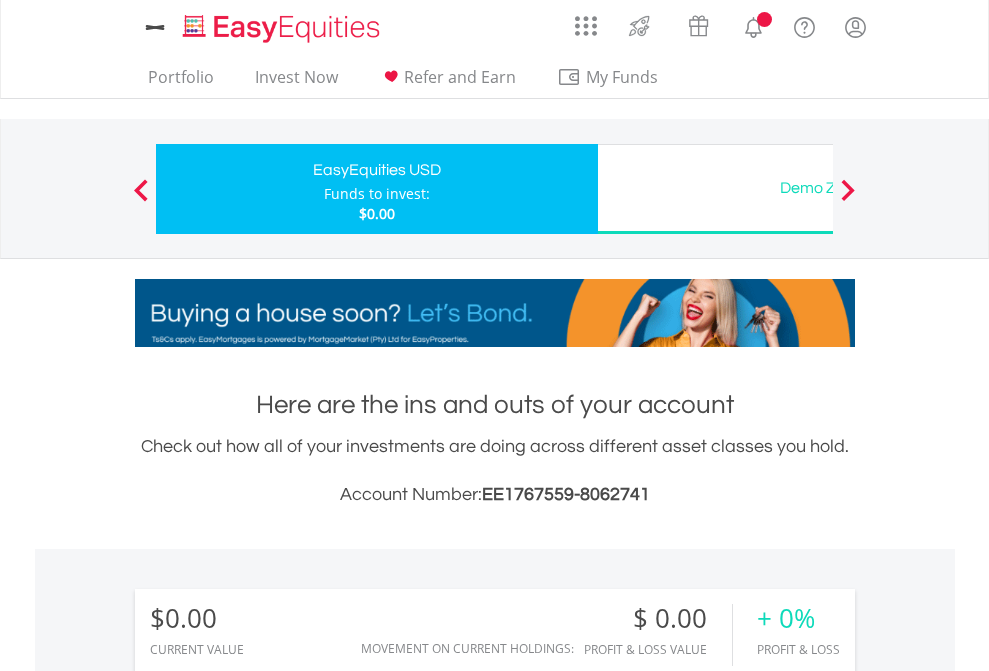 scroll, scrollTop: 999808, scrollLeft: 999687, axis: both 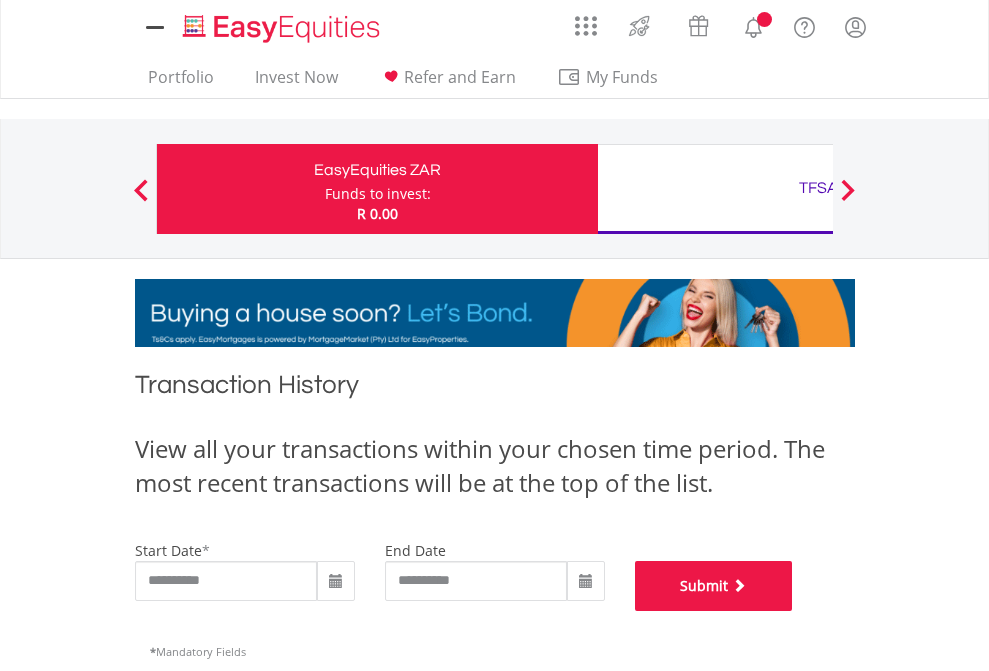 click on "Submit" at bounding box center (714, 586) 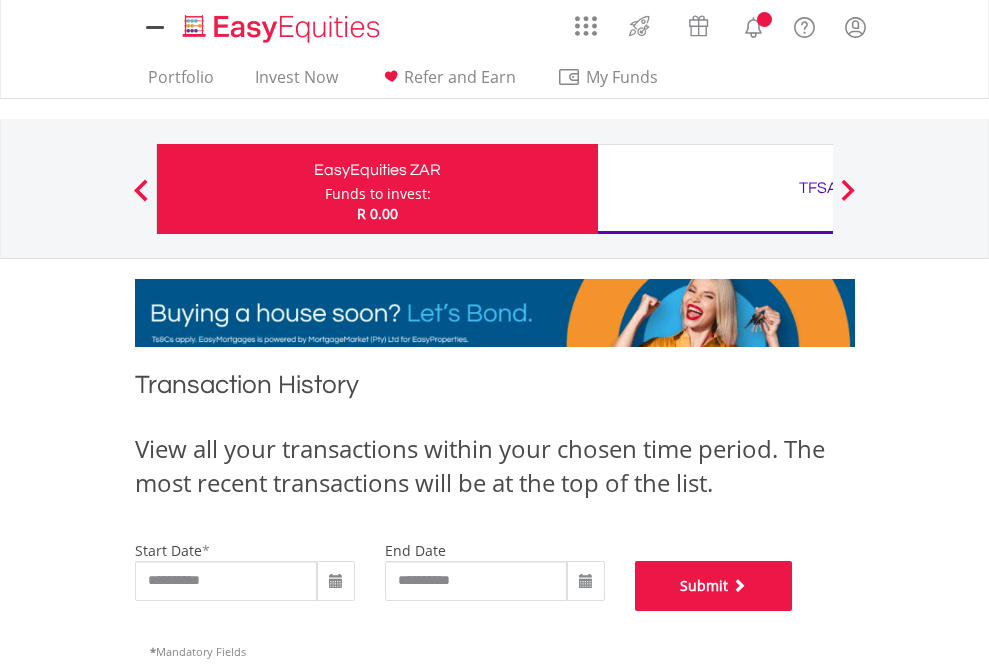 scroll, scrollTop: 811, scrollLeft: 0, axis: vertical 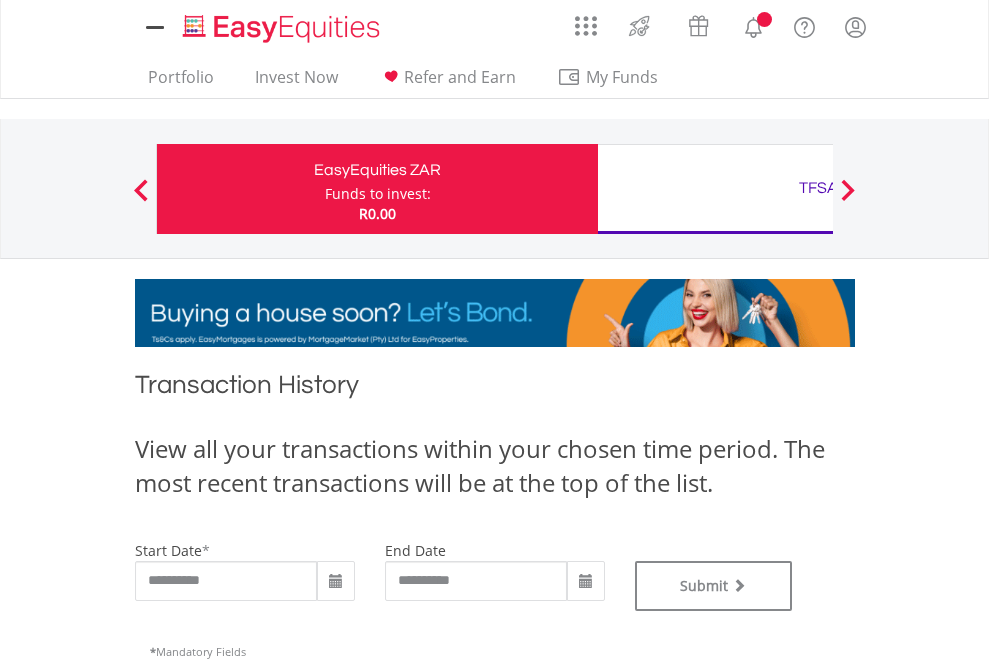 click on "TFSA" at bounding box center [818, 188] 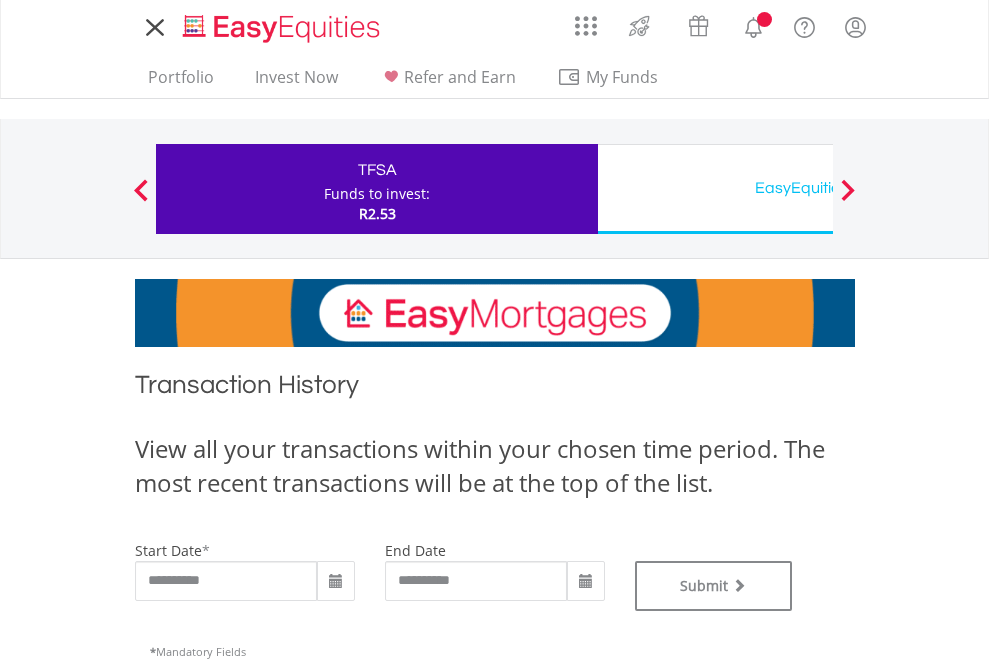 scroll, scrollTop: 0, scrollLeft: 0, axis: both 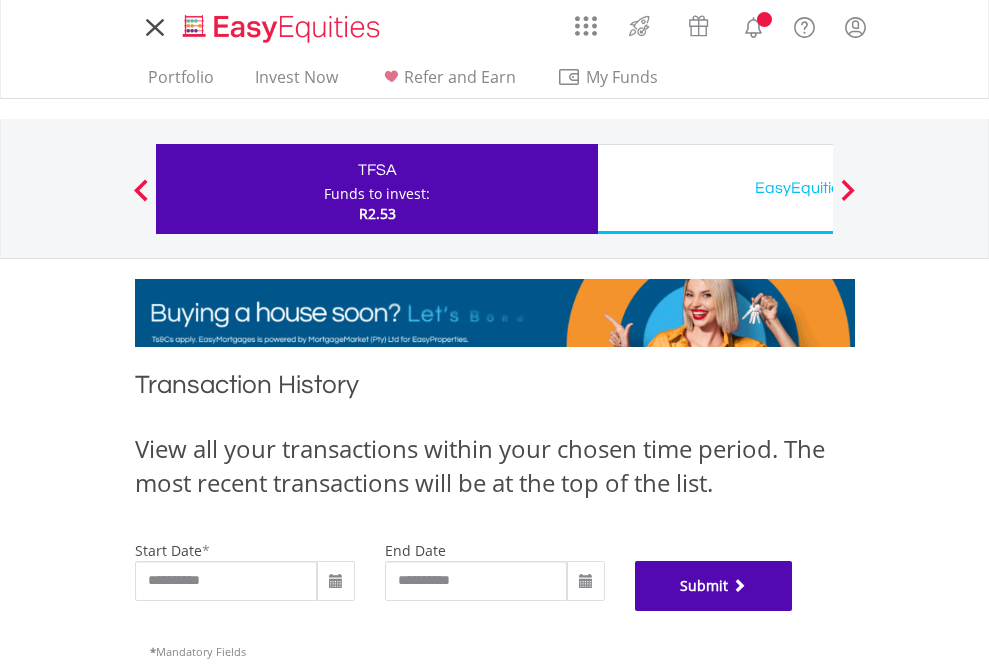 click on "Submit" at bounding box center [714, 586] 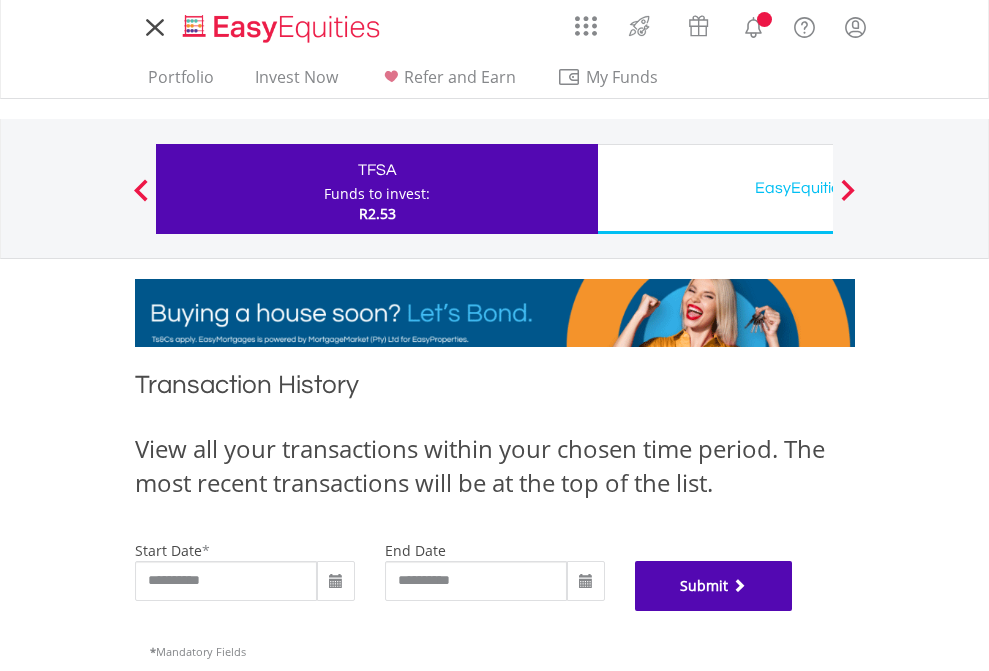 scroll, scrollTop: 811, scrollLeft: 0, axis: vertical 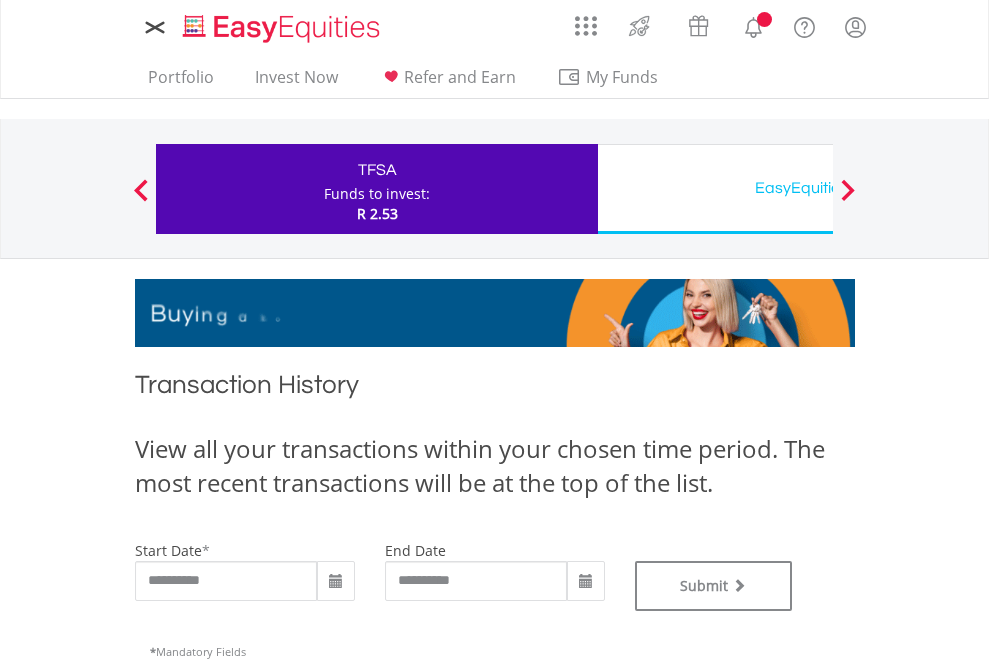click on "EasyEquities USD" at bounding box center (818, 188) 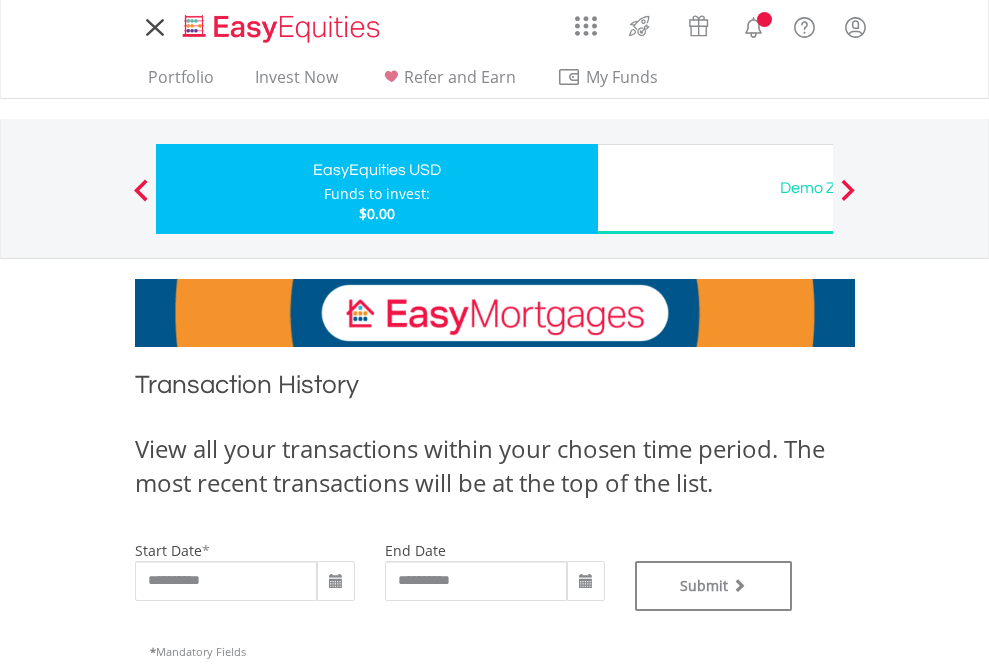 scroll, scrollTop: 0, scrollLeft: 0, axis: both 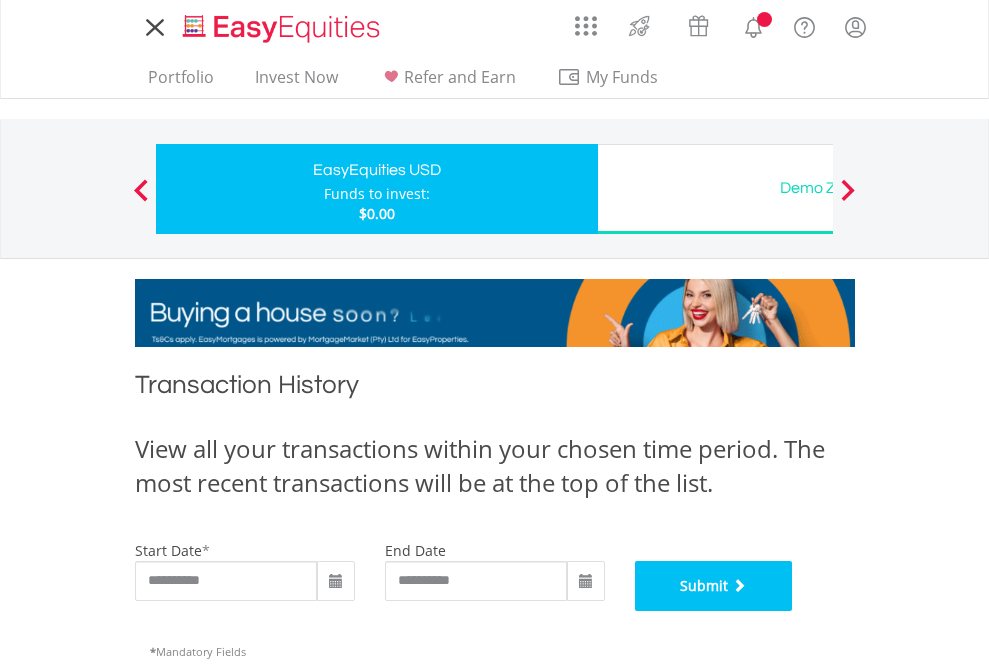 click on "Submit" at bounding box center (714, 586) 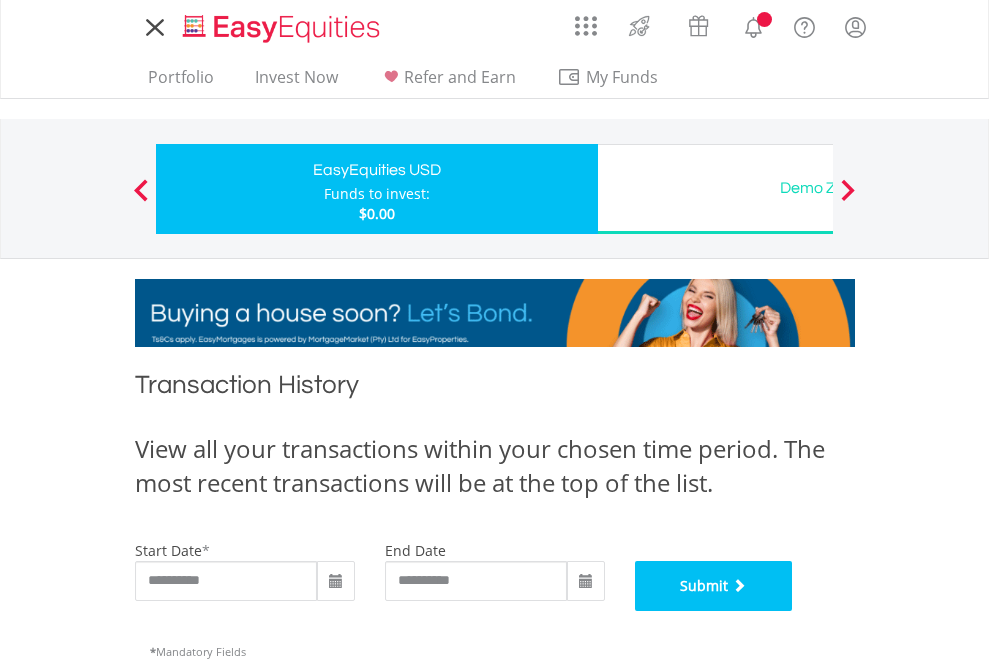 scroll, scrollTop: 811, scrollLeft: 0, axis: vertical 